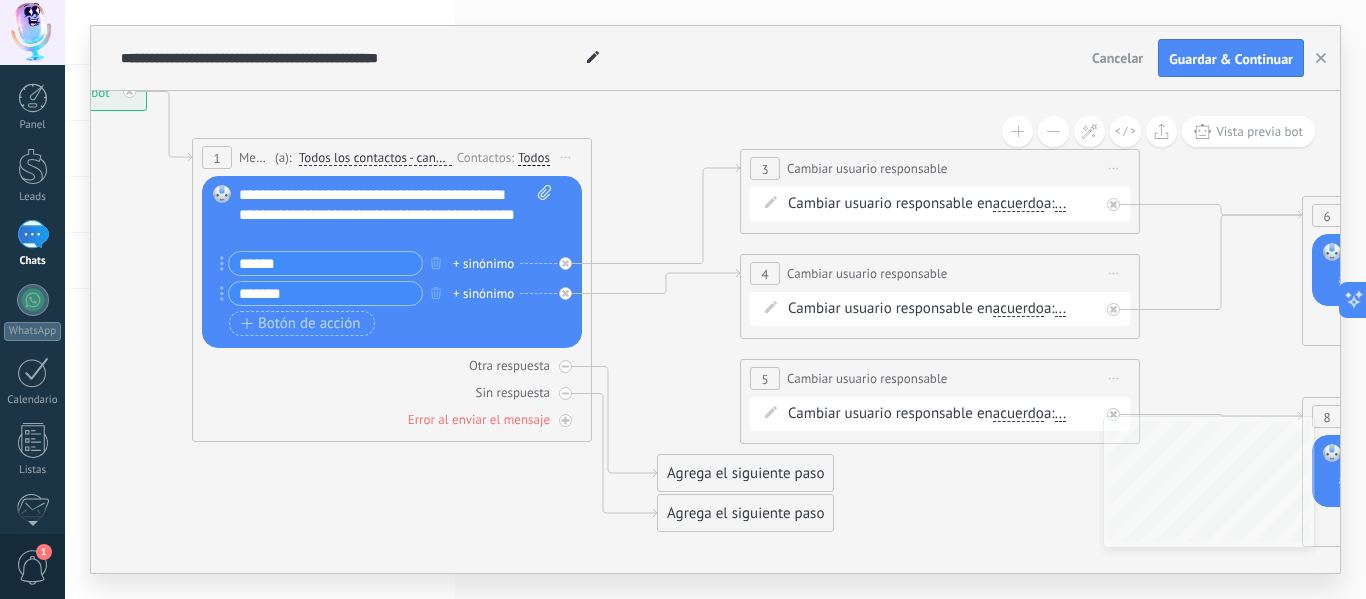 scroll, scrollTop: 0, scrollLeft: 0, axis: both 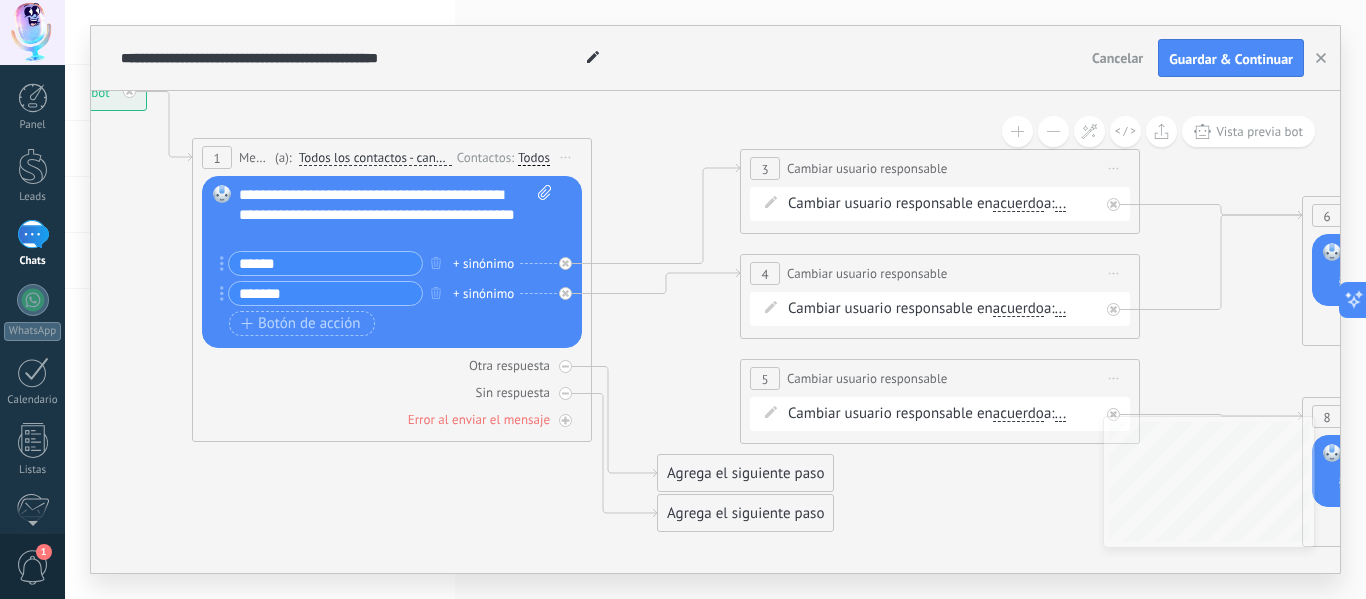 click on "..." at bounding box center [1061, 204] 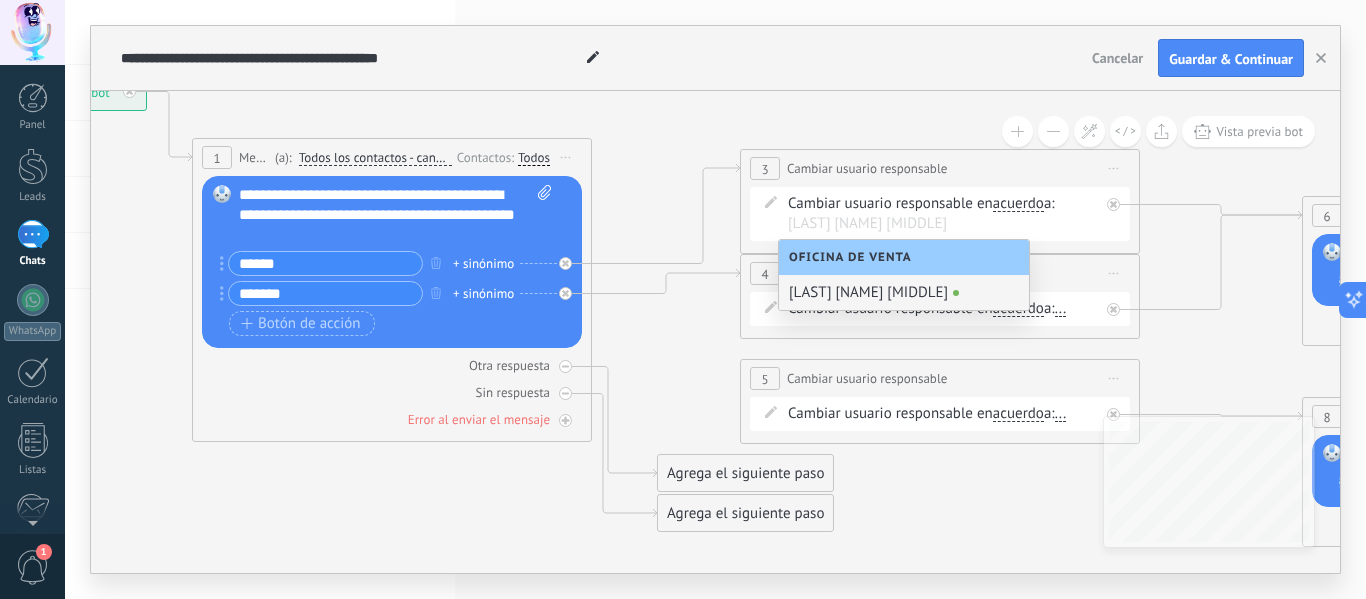 click on "[LAST] [NAME] [MIDDLE]" at bounding box center [904, 292] 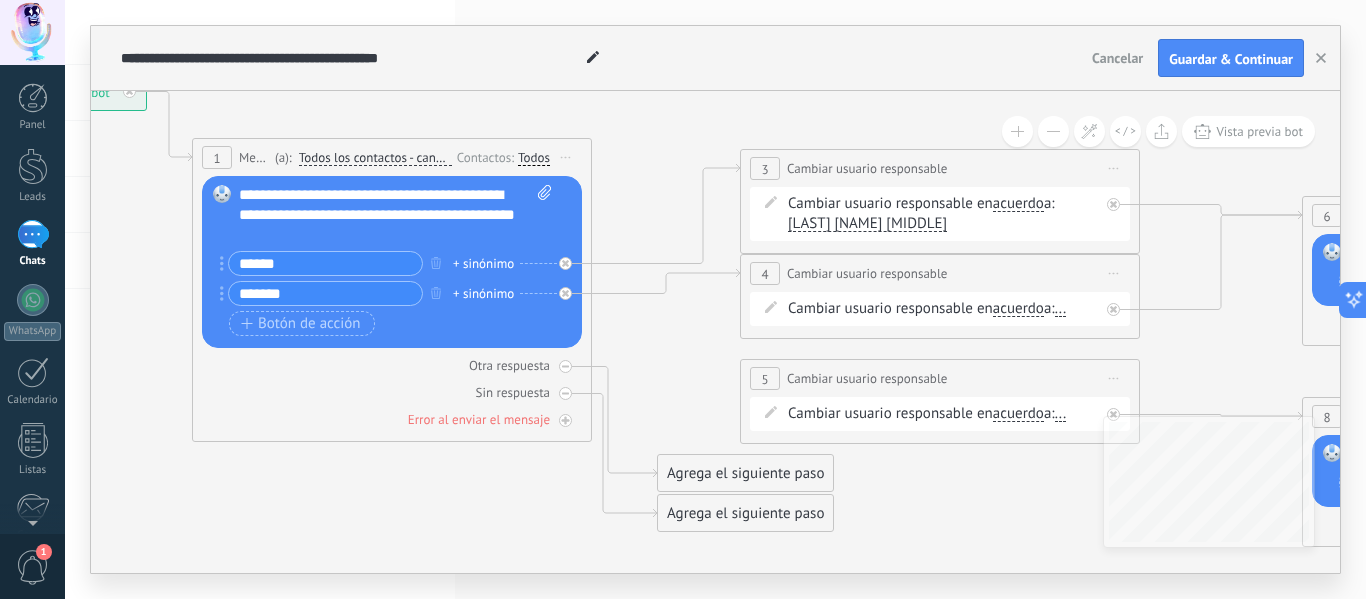 click on "..." at bounding box center [1061, 309] 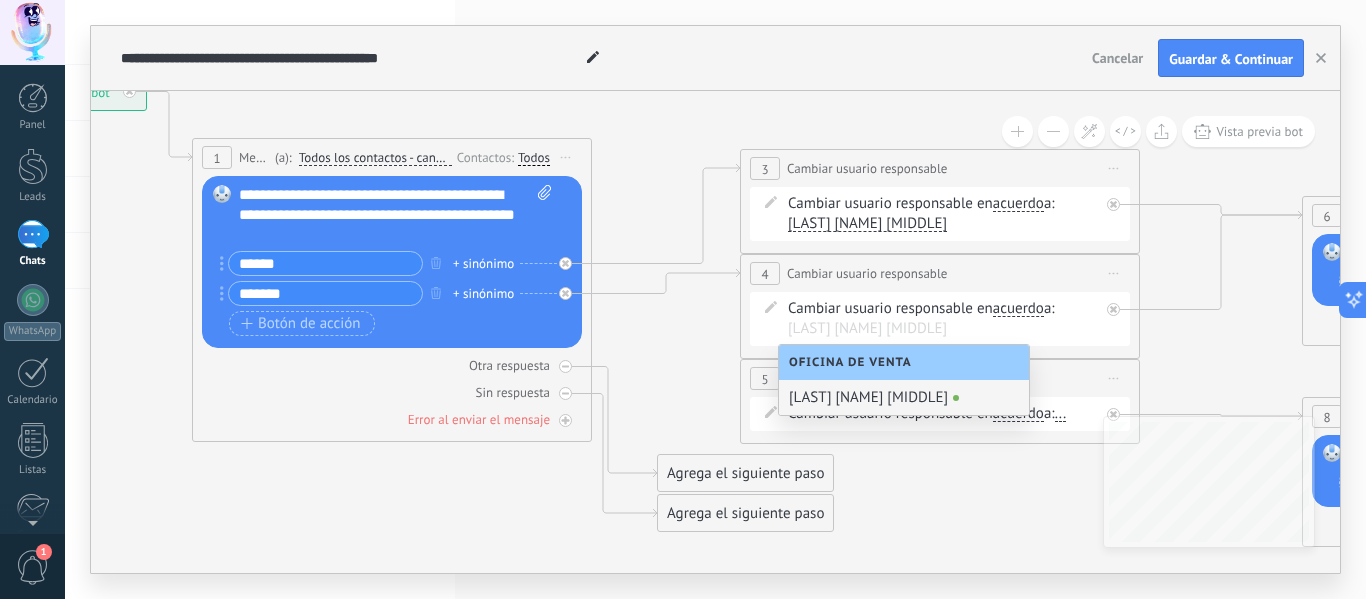 click on "Cambiar usuario responsable en
acuerdo
main contact
all contacts
chat contact
acuerdo
empresa
acuerdo
main contact
all contacts
chat contact
acuerdo" at bounding box center [943, 319] 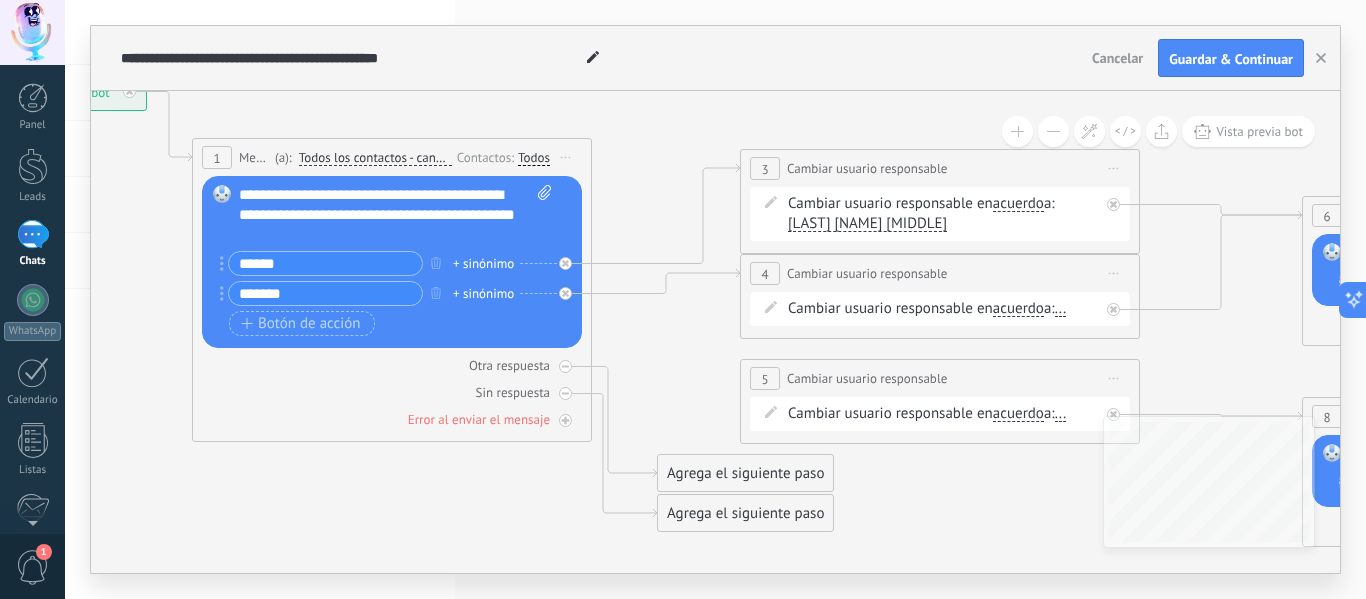 click on "..." at bounding box center (1061, 309) 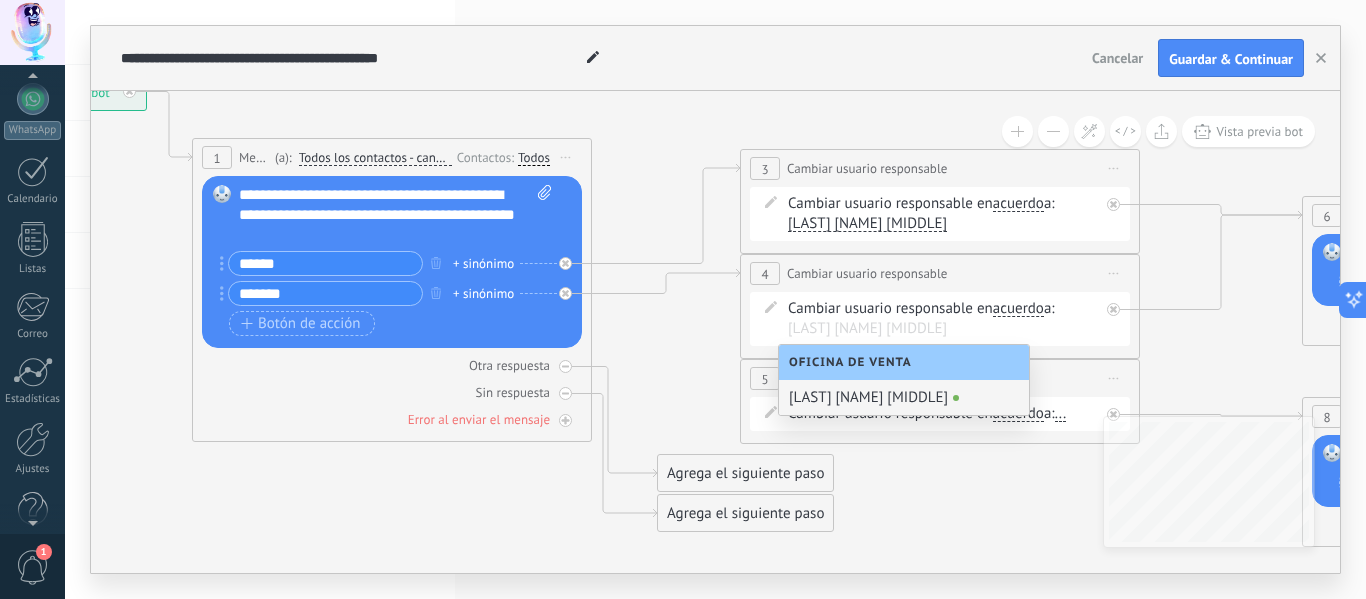 scroll, scrollTop: 233, scrollLeft: 0, axis: vertical 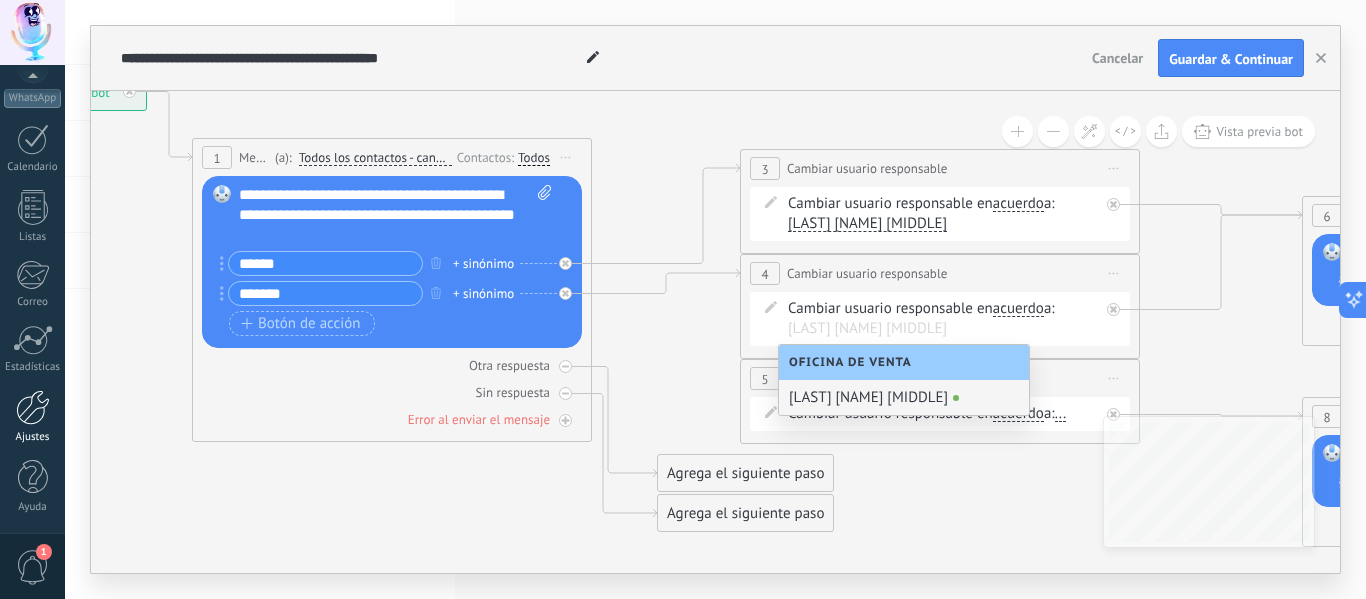click at bounding box center [33, 407] 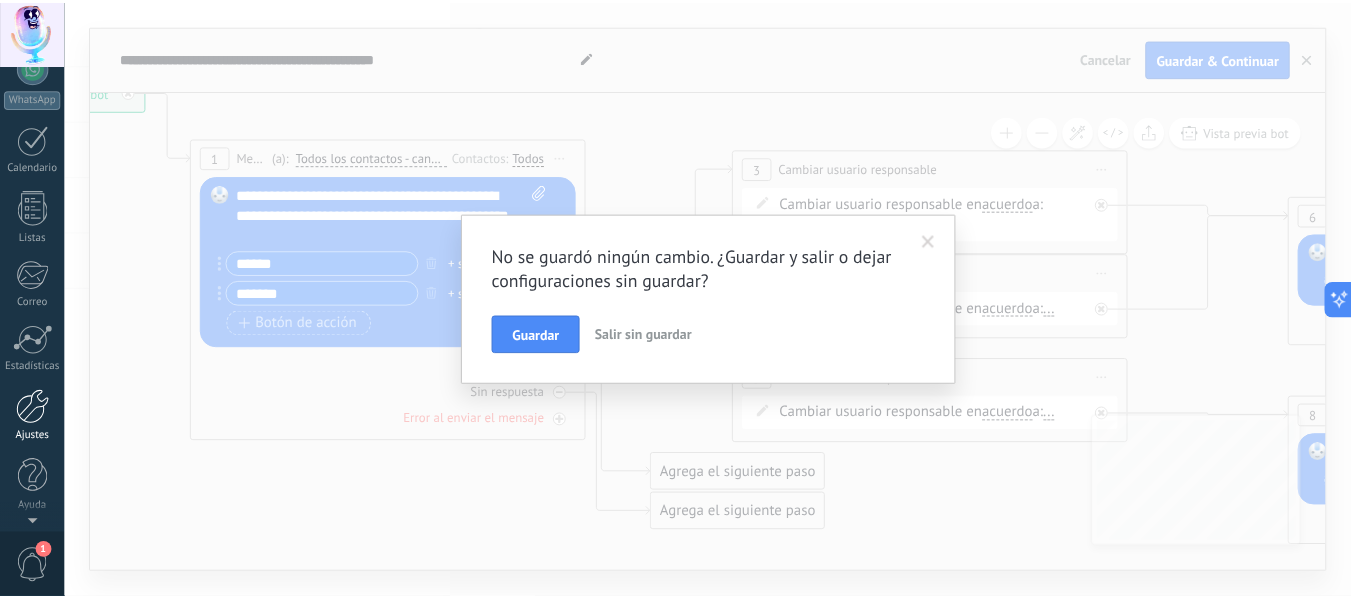 scroll, scrollTop: 0, scrollLeft: 0, axis: both 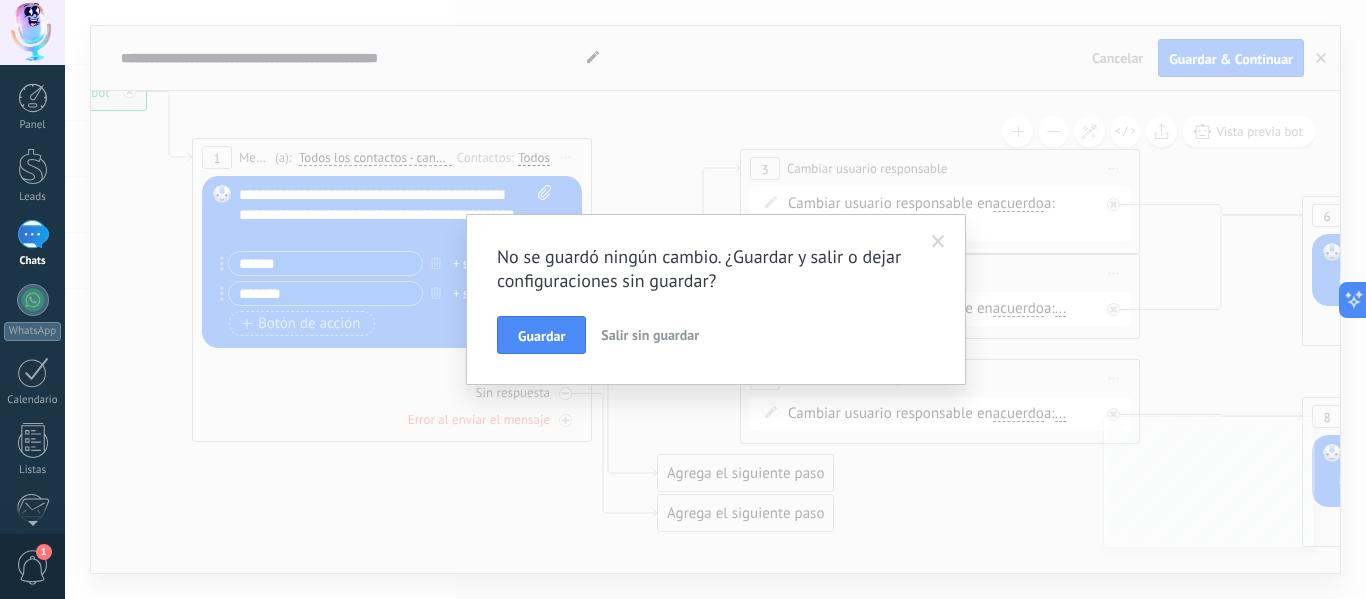 click on "Salir sin guardar" at bounding box center (650, 335) 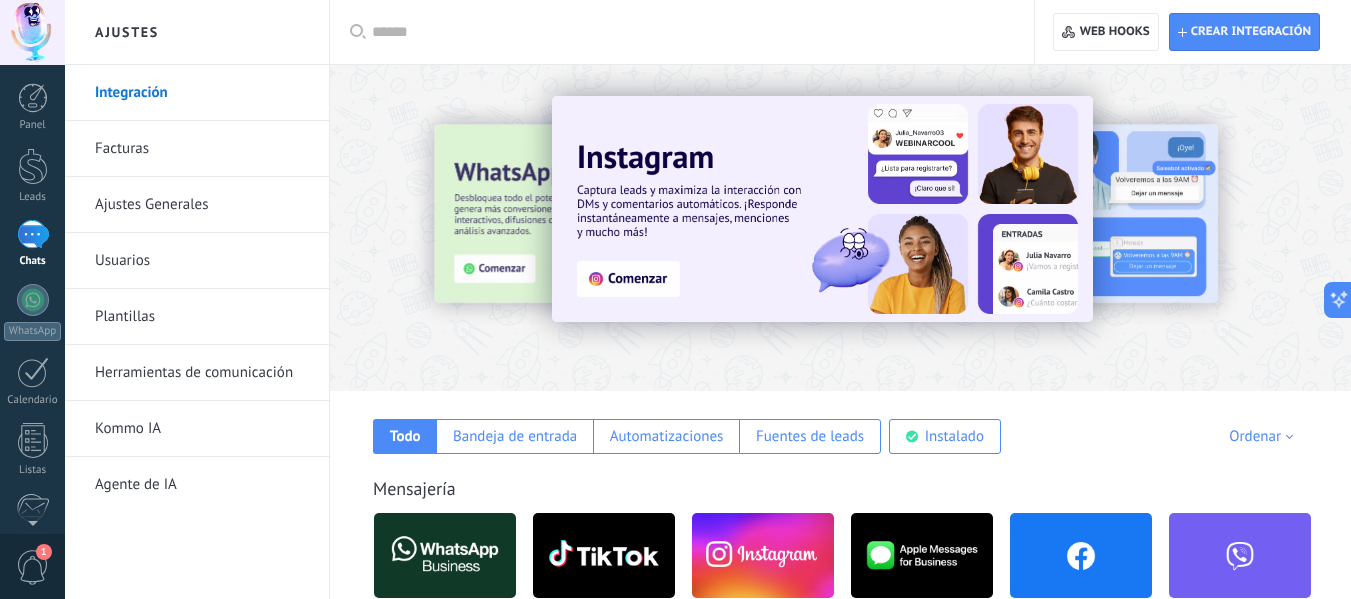 click on "Usuarios" at bounding box center [202, 261] 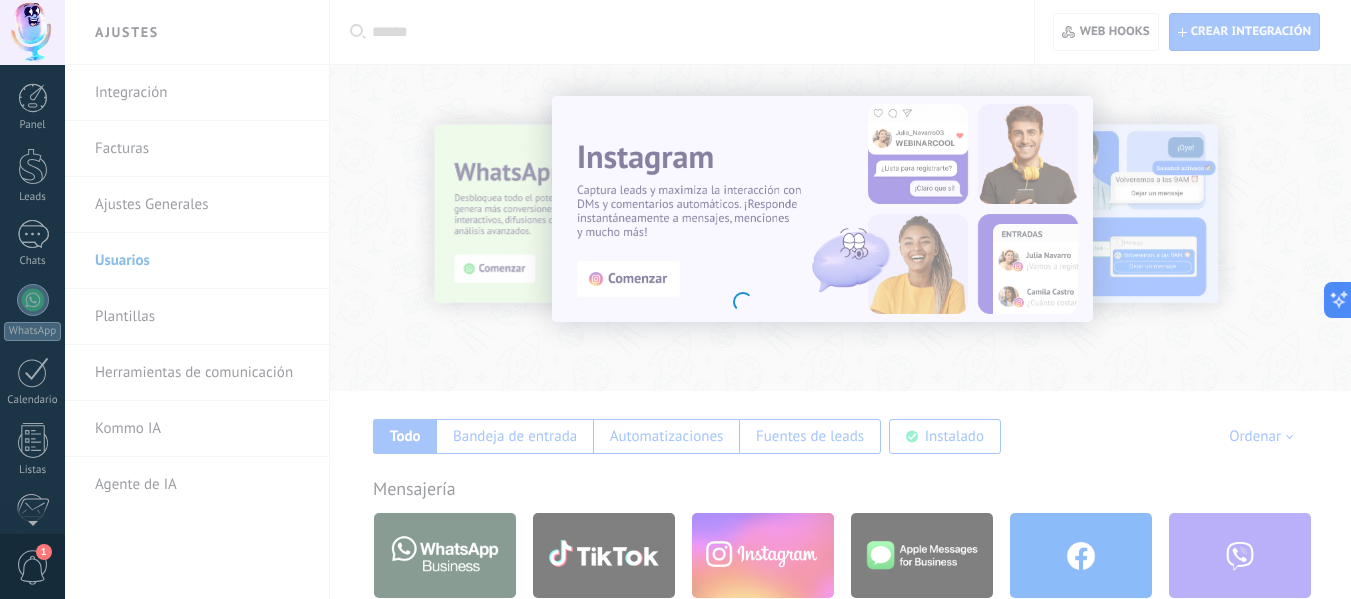 scroll, scrollTop: 233, scrollLeft: 0, axis: vertical 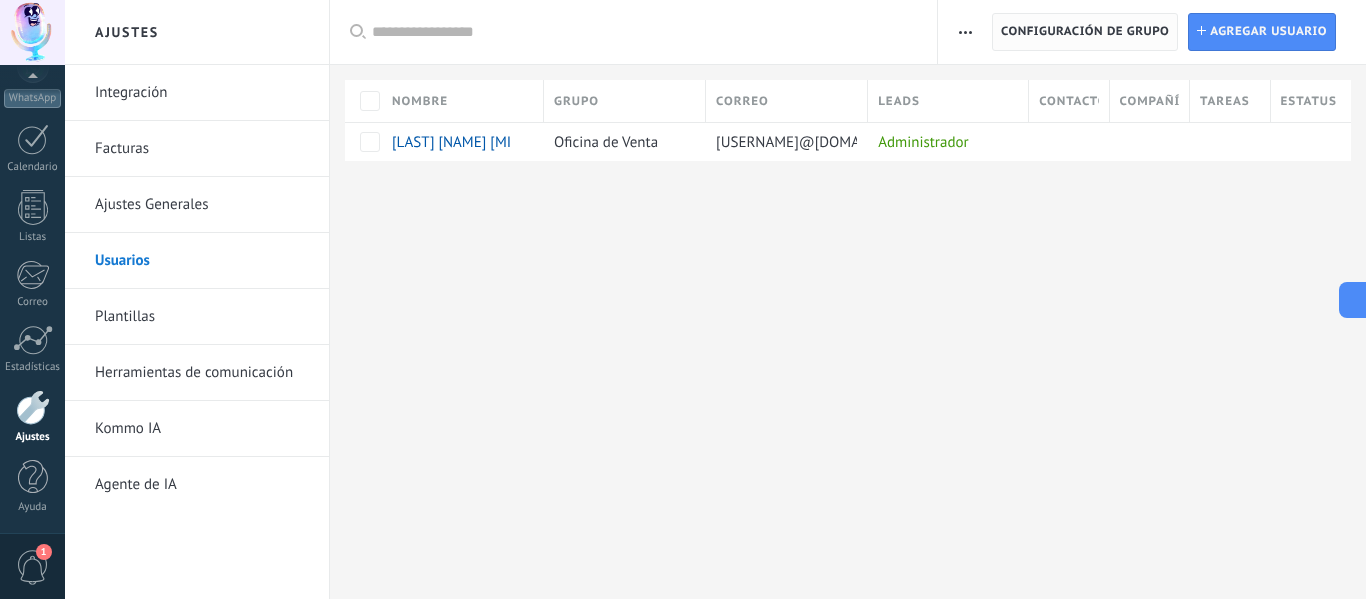 click on "Configuración de grupo" at bounding box center (1085, 32) 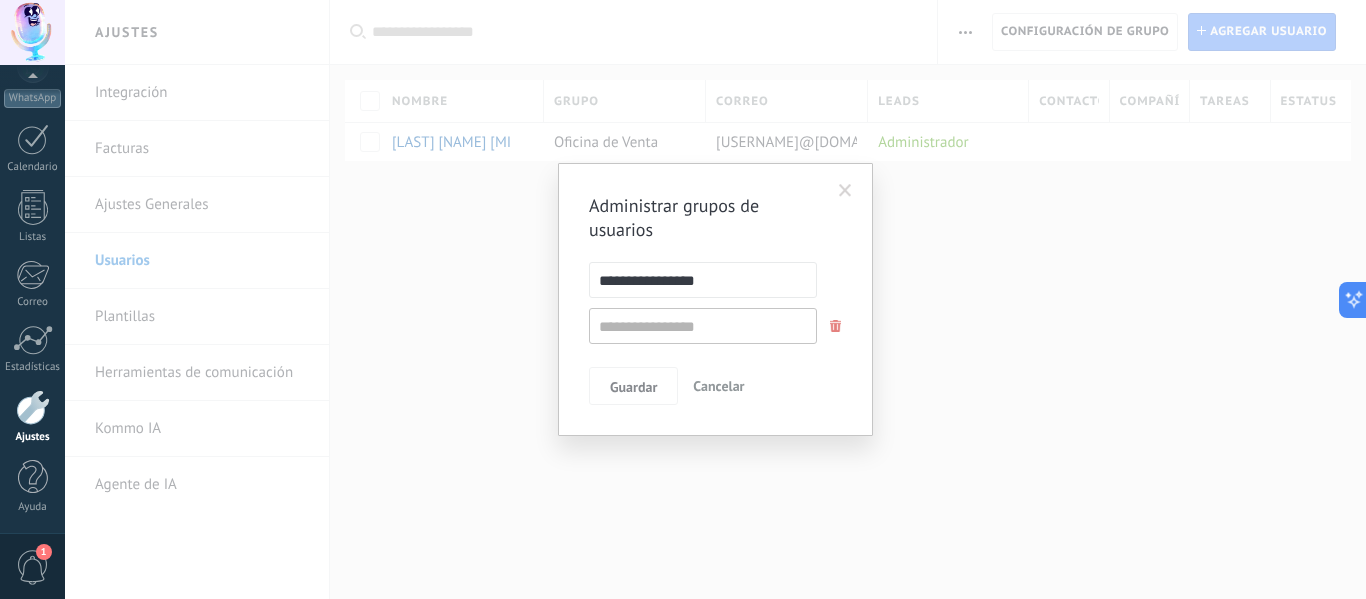 click on "Cancelar" at bounding box center [718, 386] 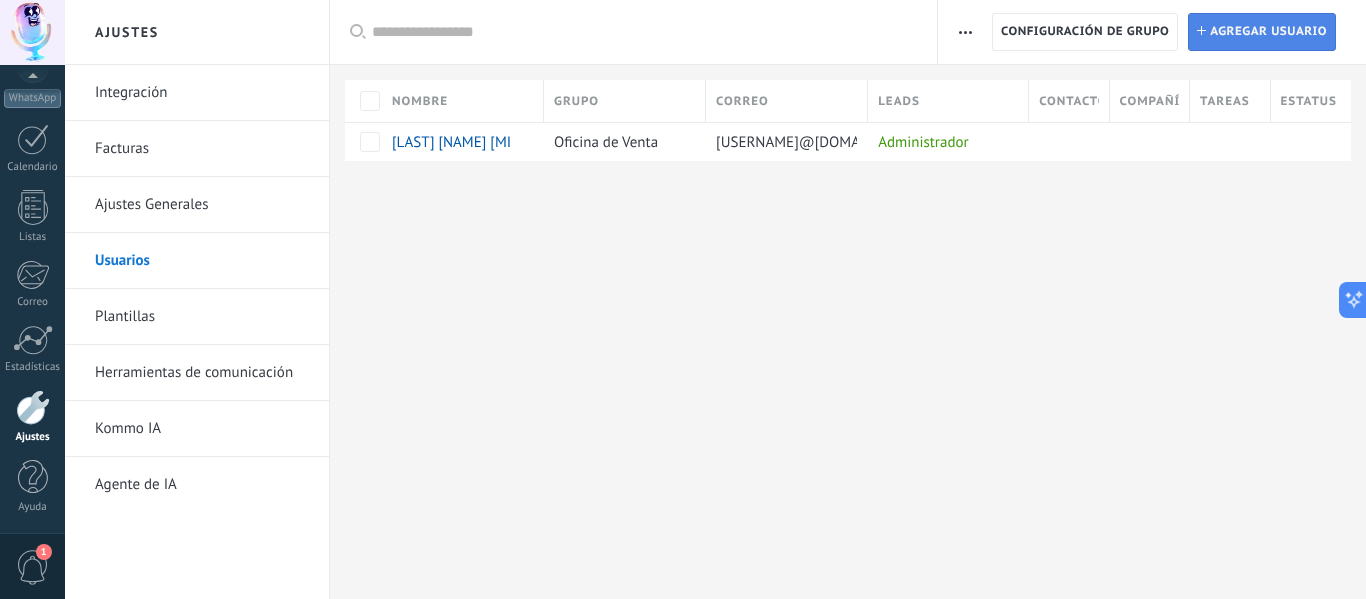 click on "Agregar usuario" at bounding box center (1268, 32) 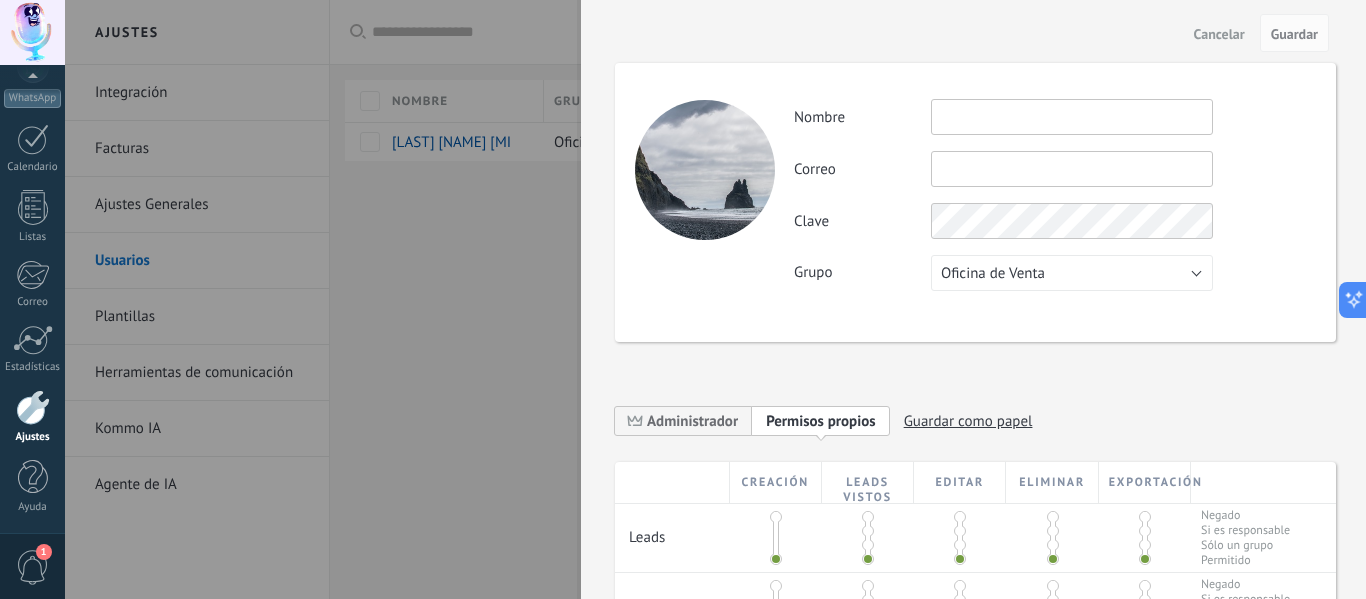 click at bounding box center (683, 299) 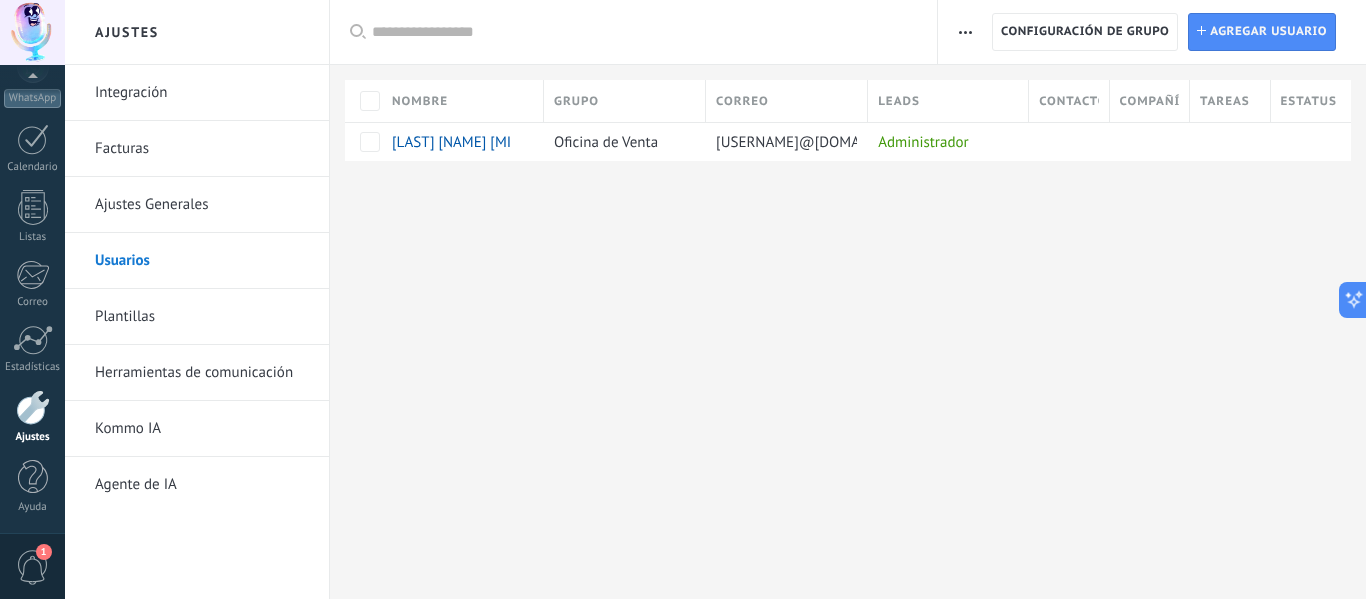 drag, startPoint x: 511, startPoint y: 235, endPoint x: 966, endPoint y: 32, distance: 498.23087 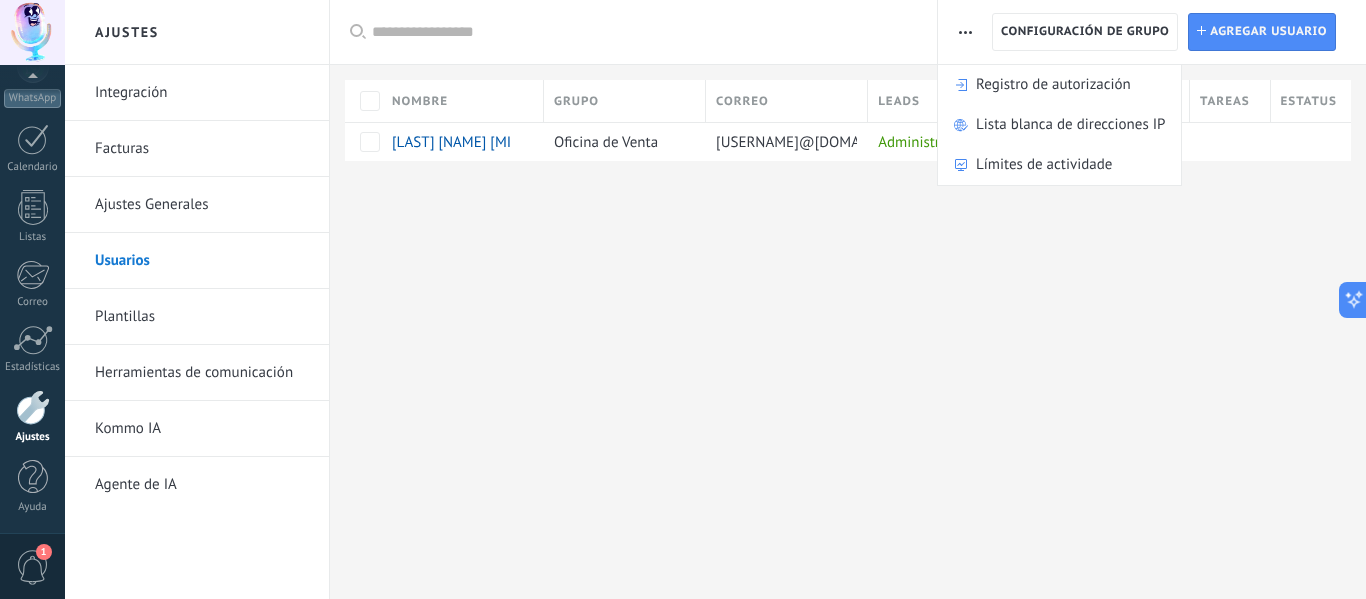 click on "Registro de autorización Lista blanca de direcciones IP Límites de actividade Configuración de grupo Configuración de grupo Instalar Agregar usuario" at bounding box center [1152, 32] 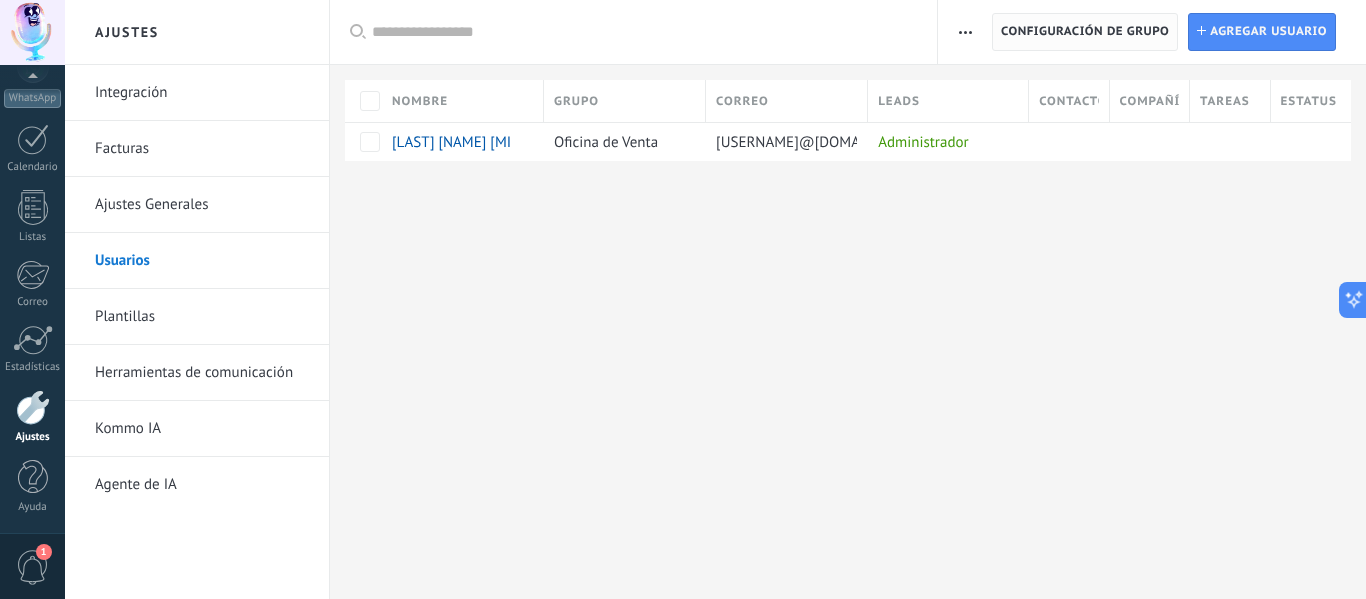 click on "Configuración de grupo" at bounding box center [1085, 32] 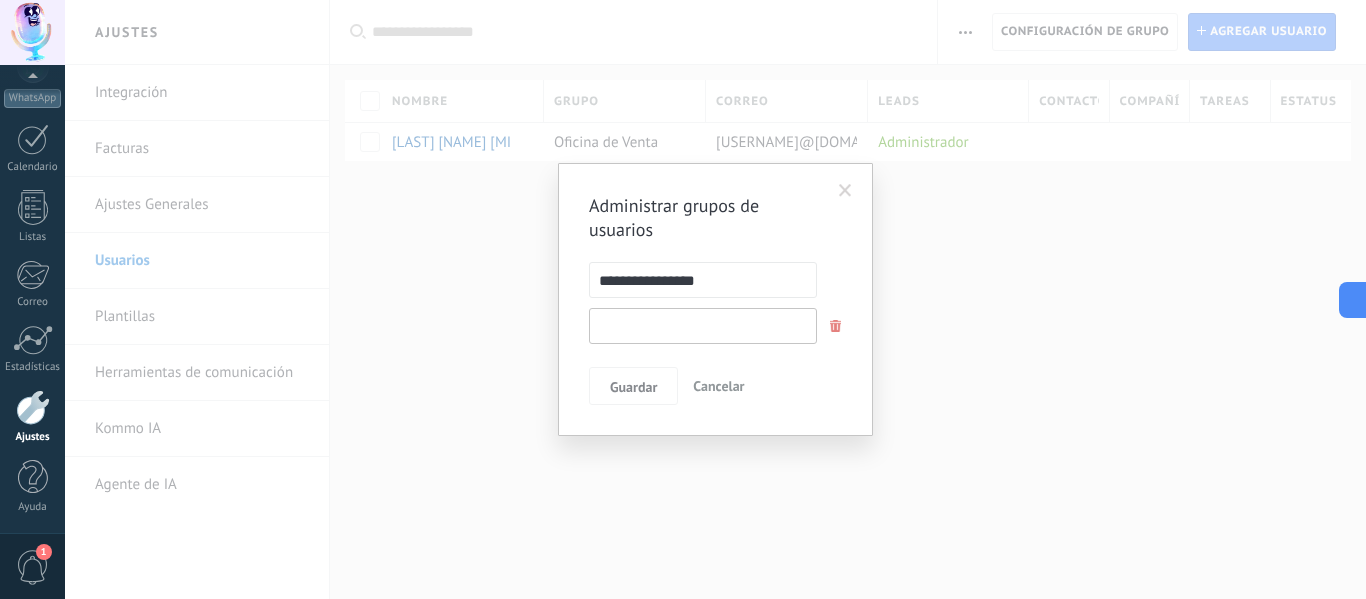 click at bounding box center [703, 326] 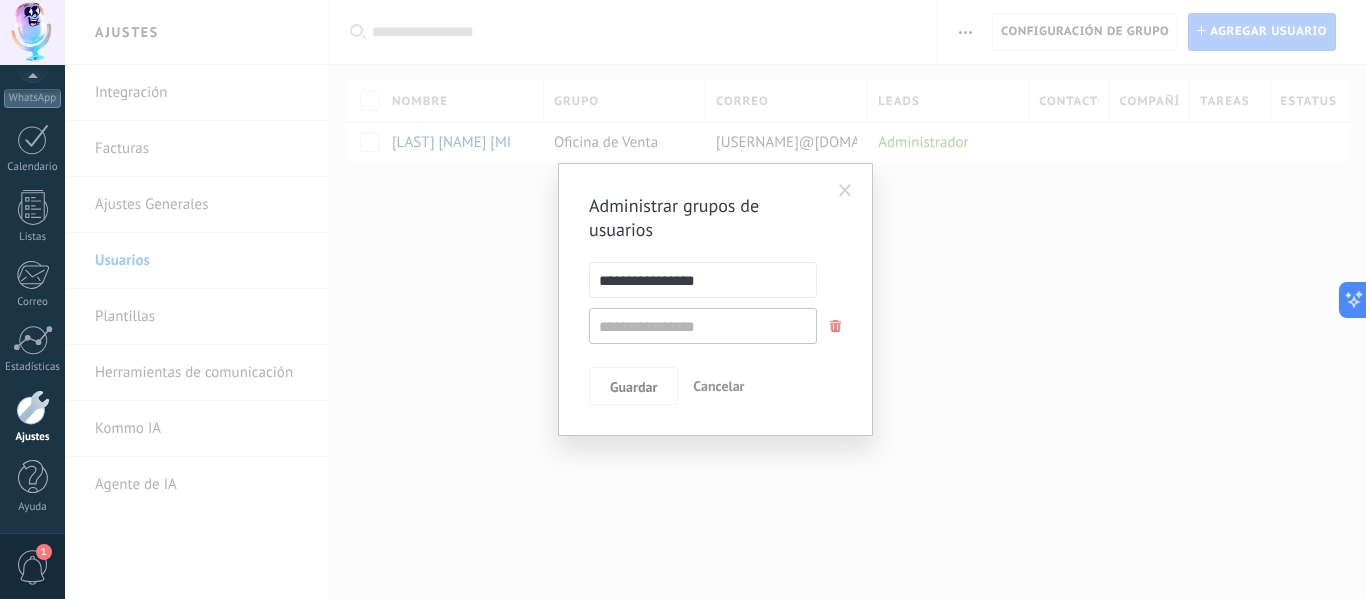 click on "Cancelar" at bounding box center (718, 386) 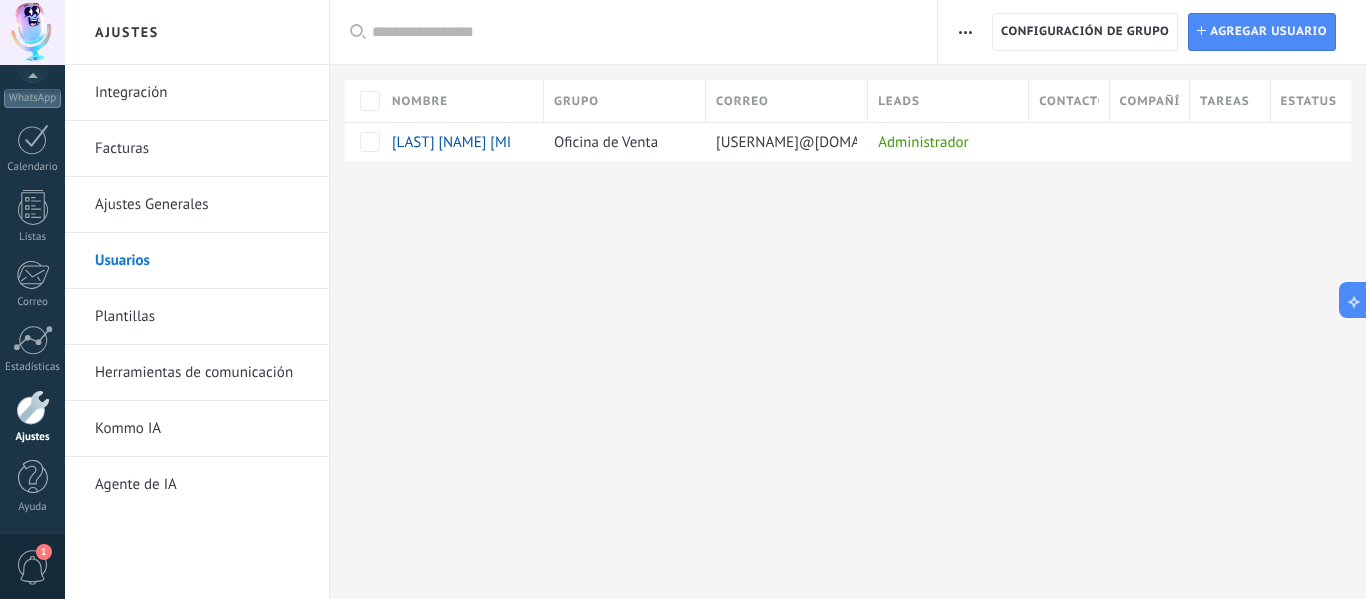 click on "1" at bounding box center [33, 567] 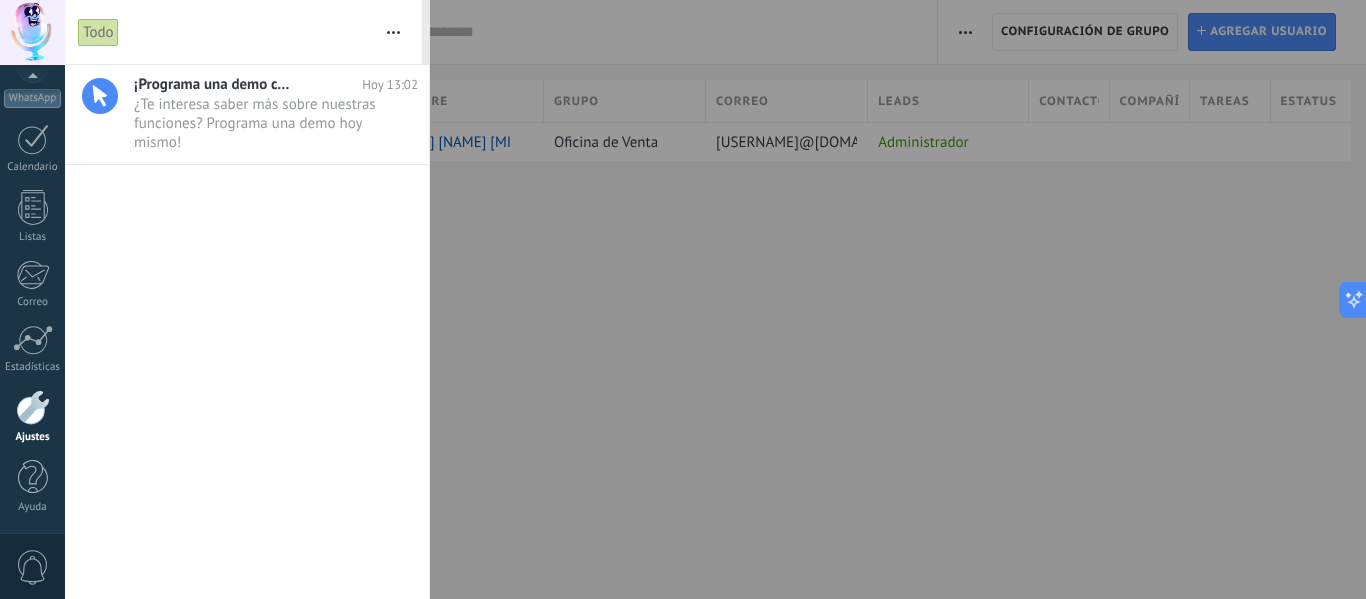 click on "0" at bounding box center (33, 567) 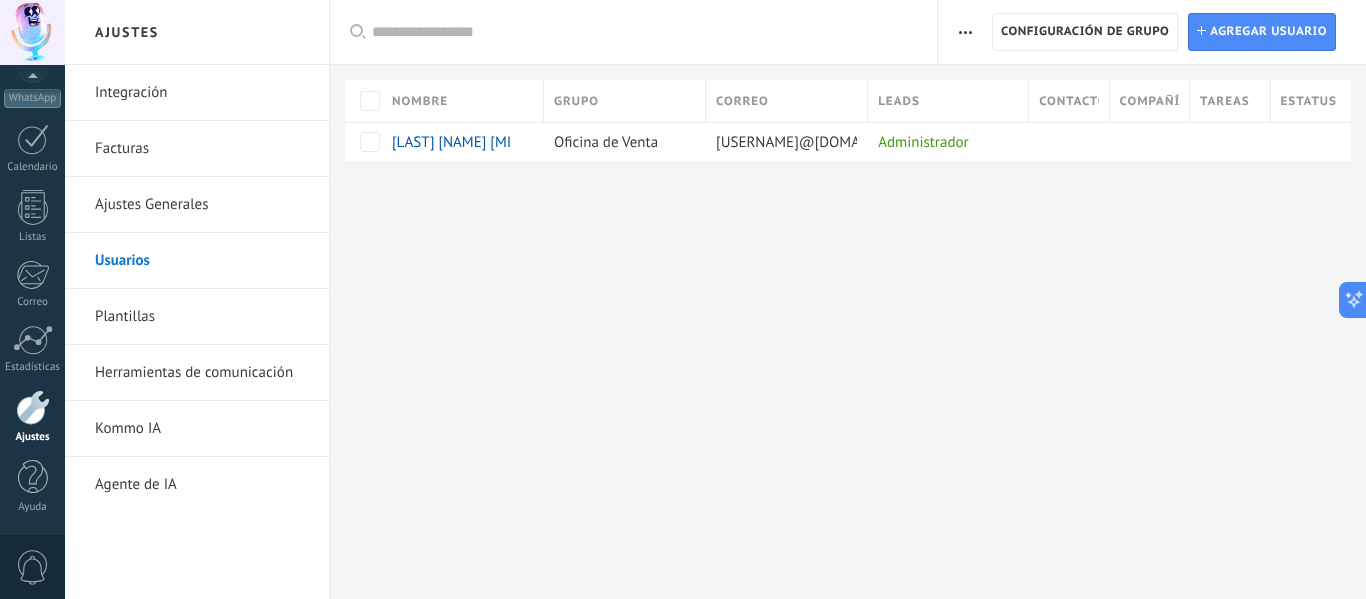 click on "0" at bounding box center [33, 567] 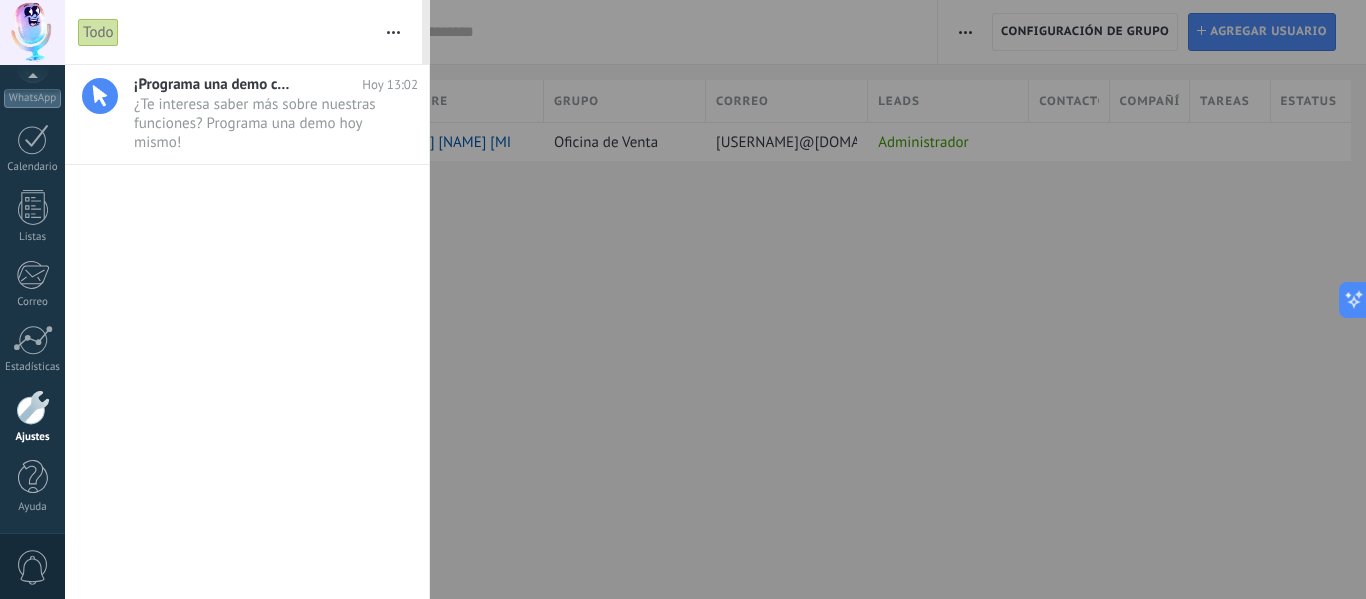 click on "0" at bounding box center (33, 567) 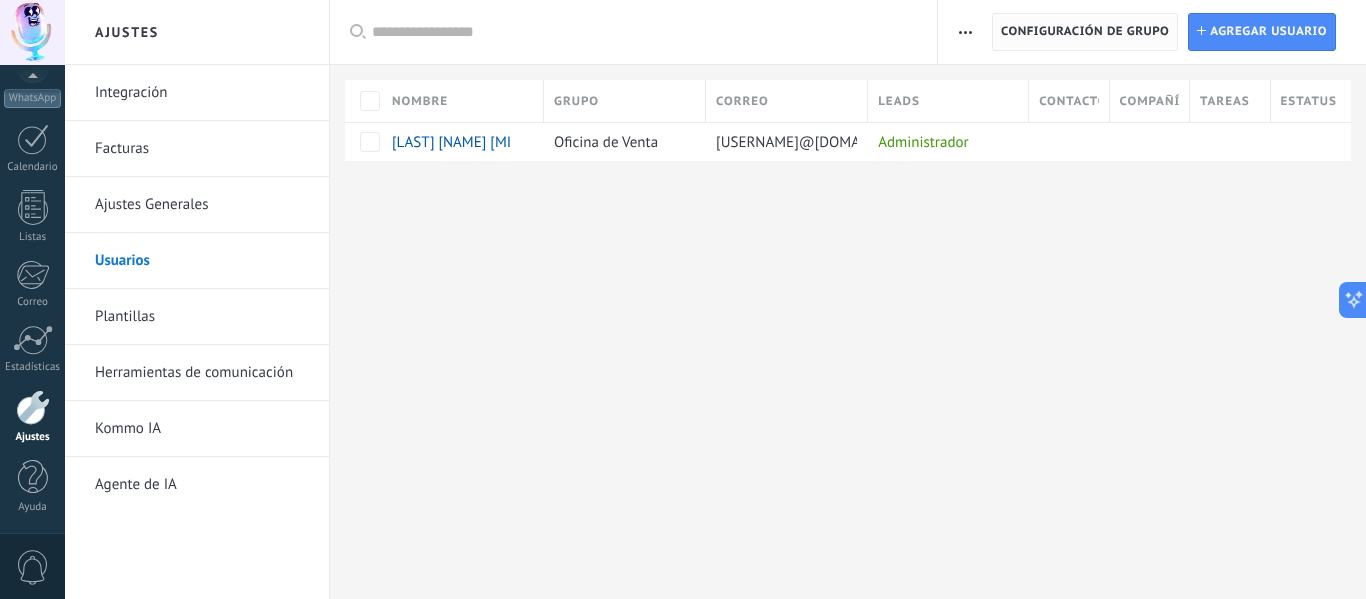 click on "Configuración de grupo" at bounding box center (1085, 32) 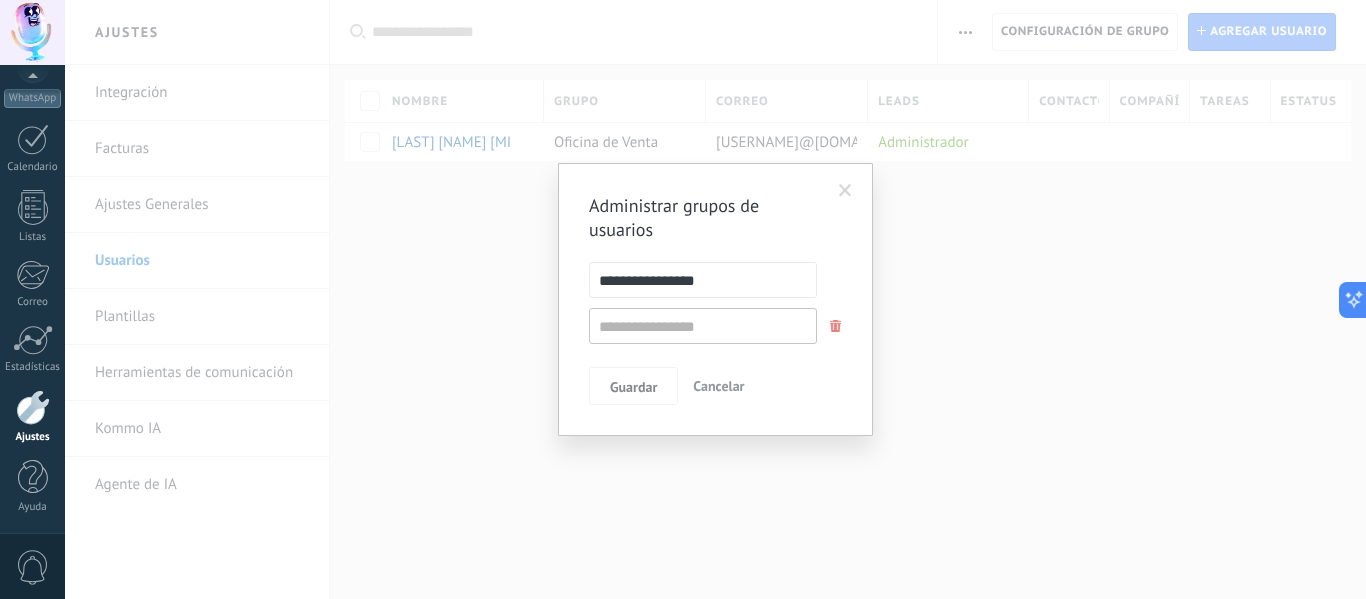 click on "**********" at bounding box center (715, 299) 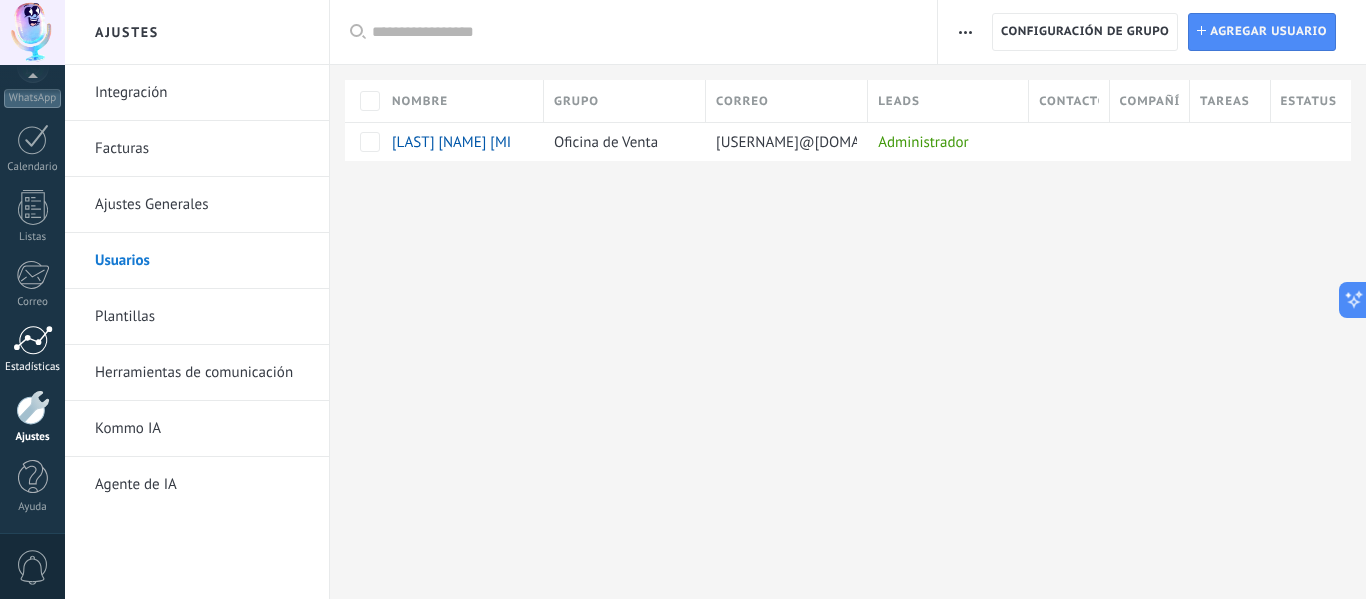 click on "Estadísticas" at bounding box center (32, 349) 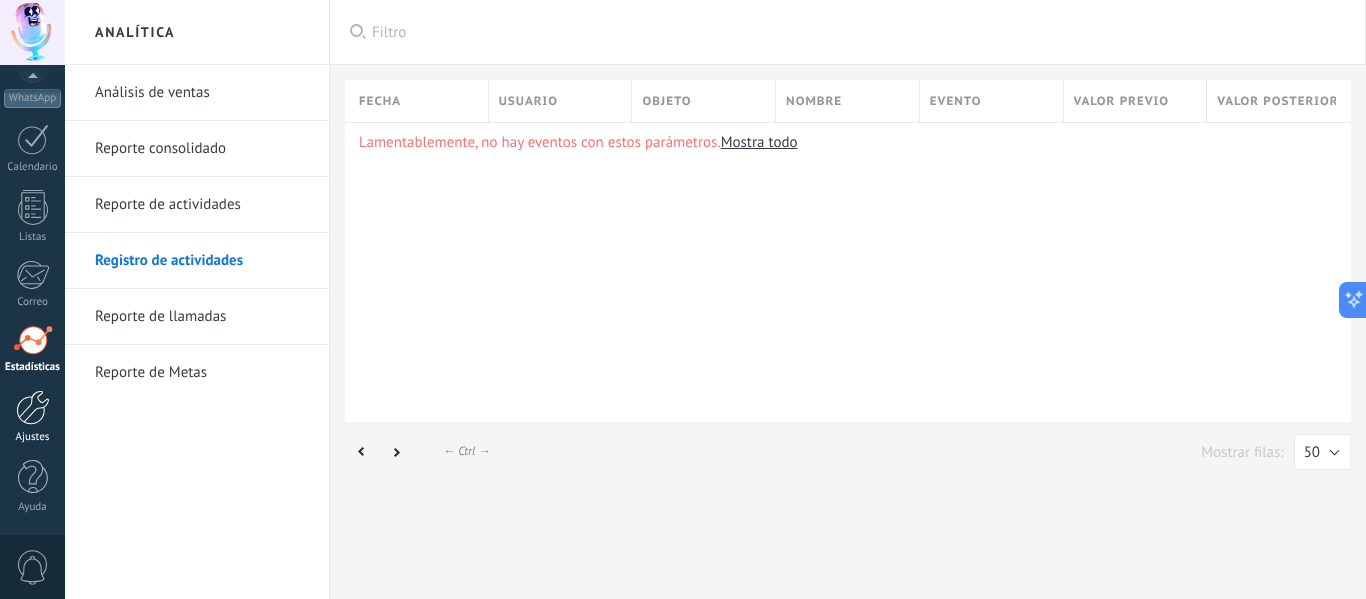 click on "Ajustes" at bounding box center [32, 417] 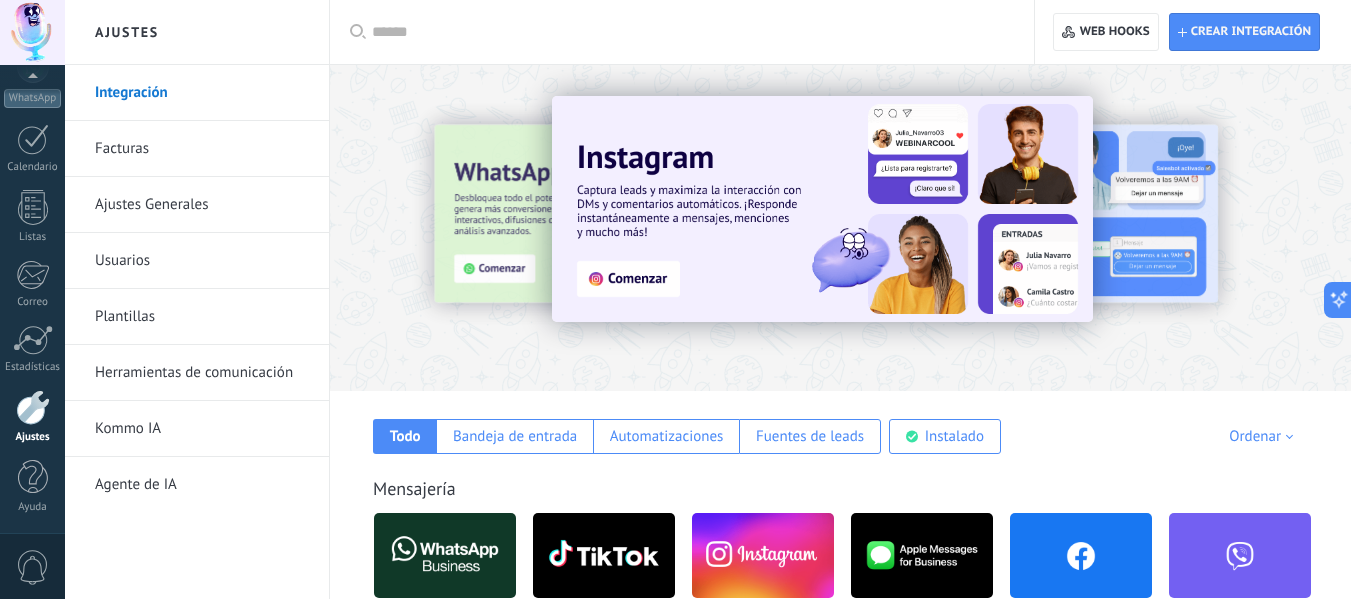 click on "Ajustes Generales" at bounding box center [202, 205] 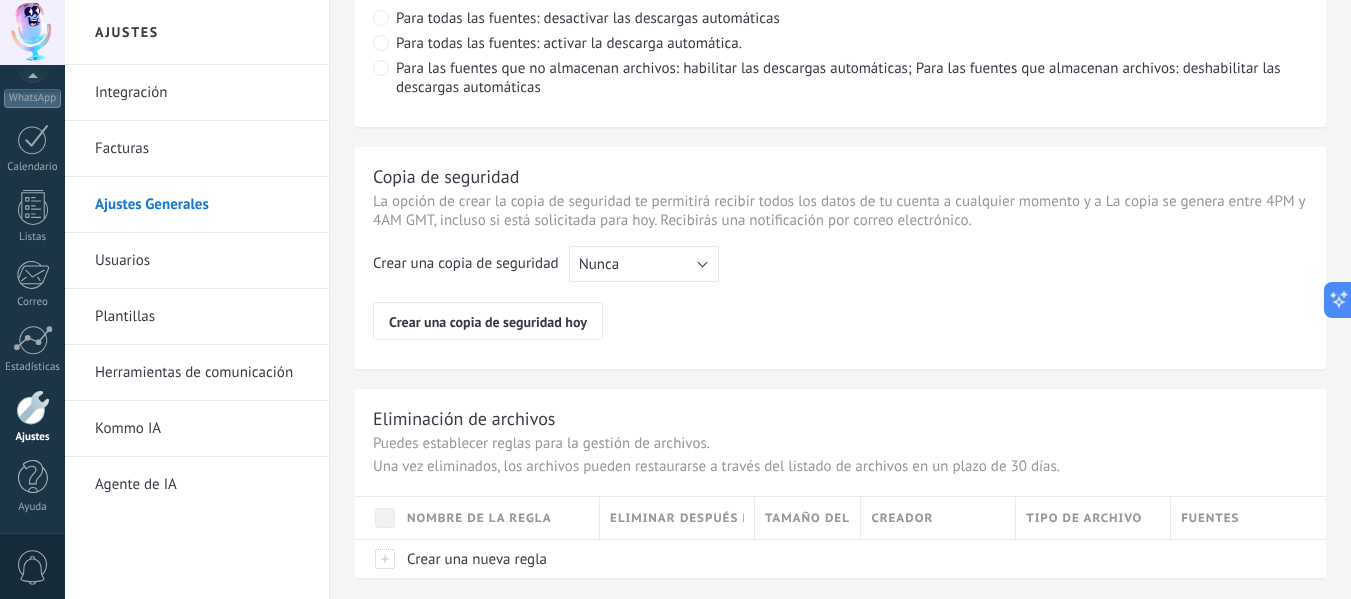 scroll, scrollTop: 1642, scrollLeft: 0, axis: vertical 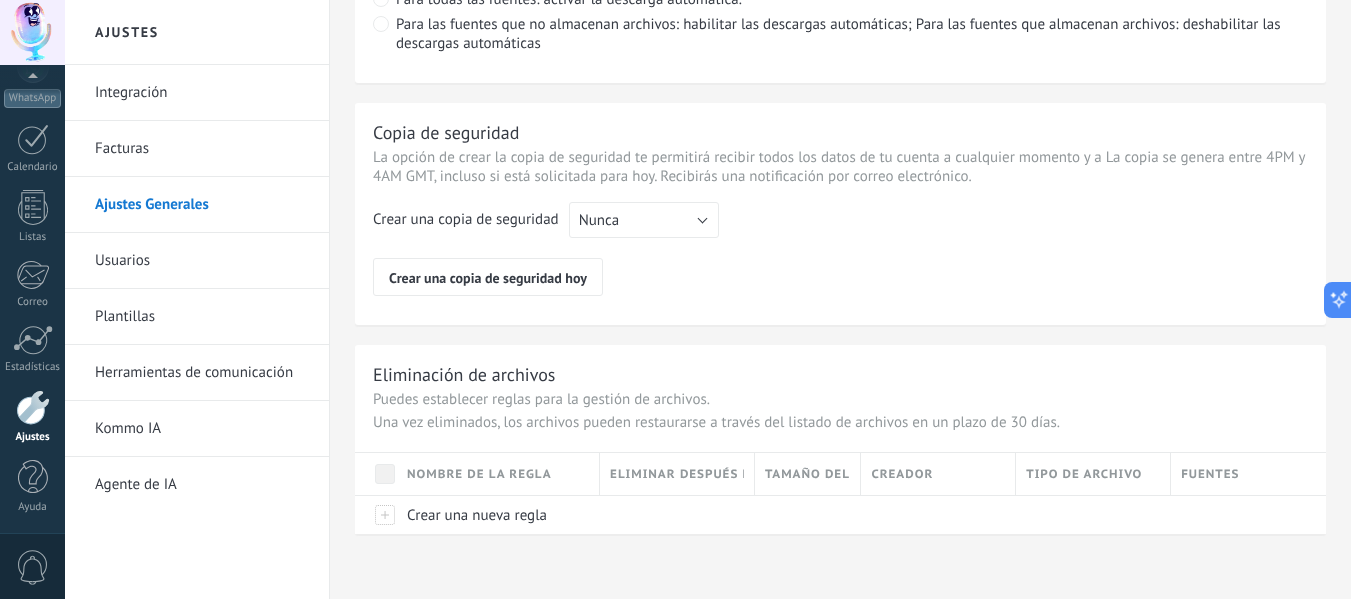 click on "Usuarios" at bounding box center (202, 261) 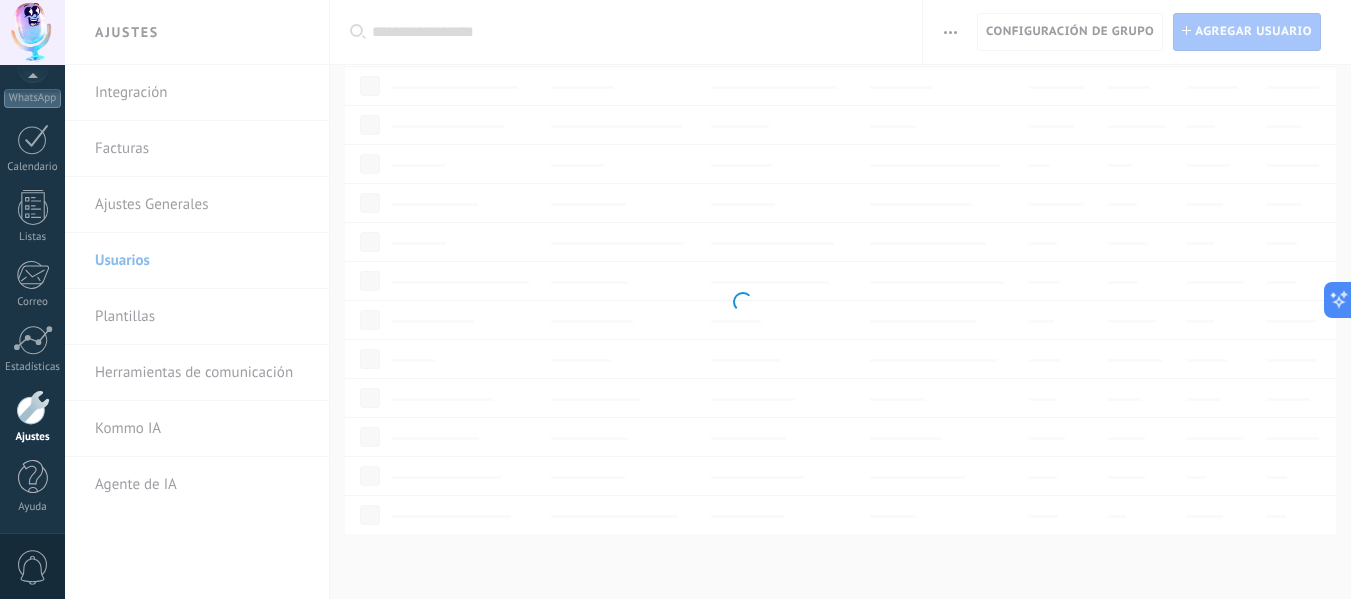 scroll, scrollTop: 0, scrollLeft: 0, axis: both 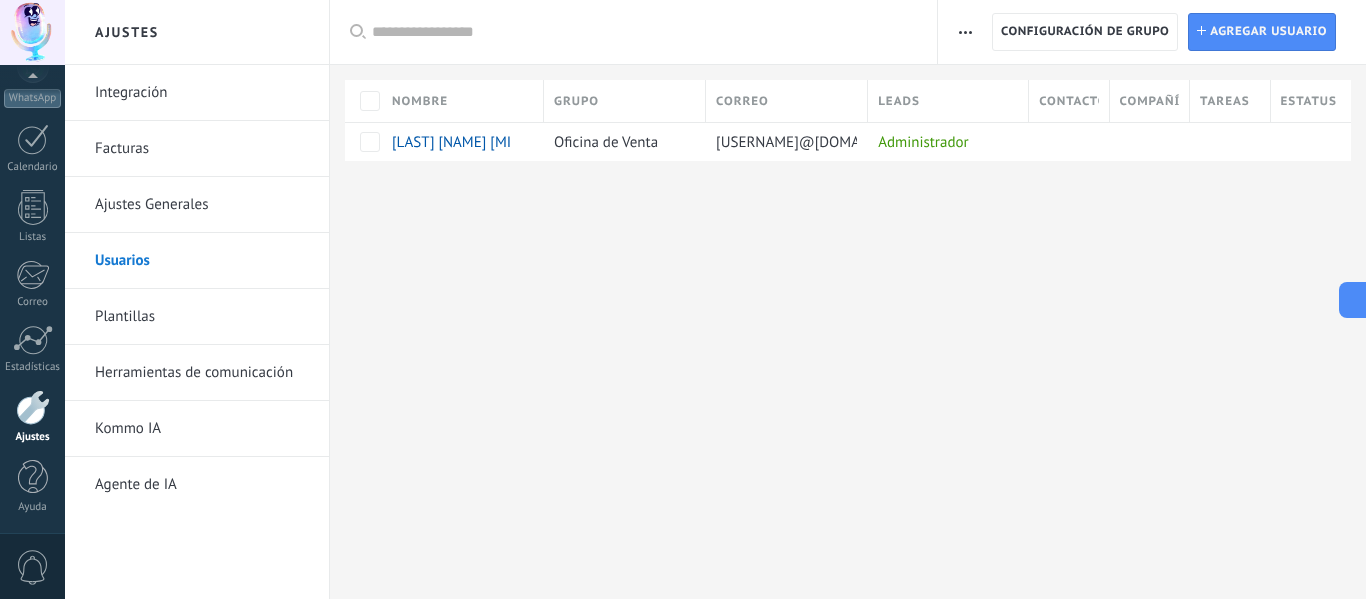 click at bounding box center (965, 32) 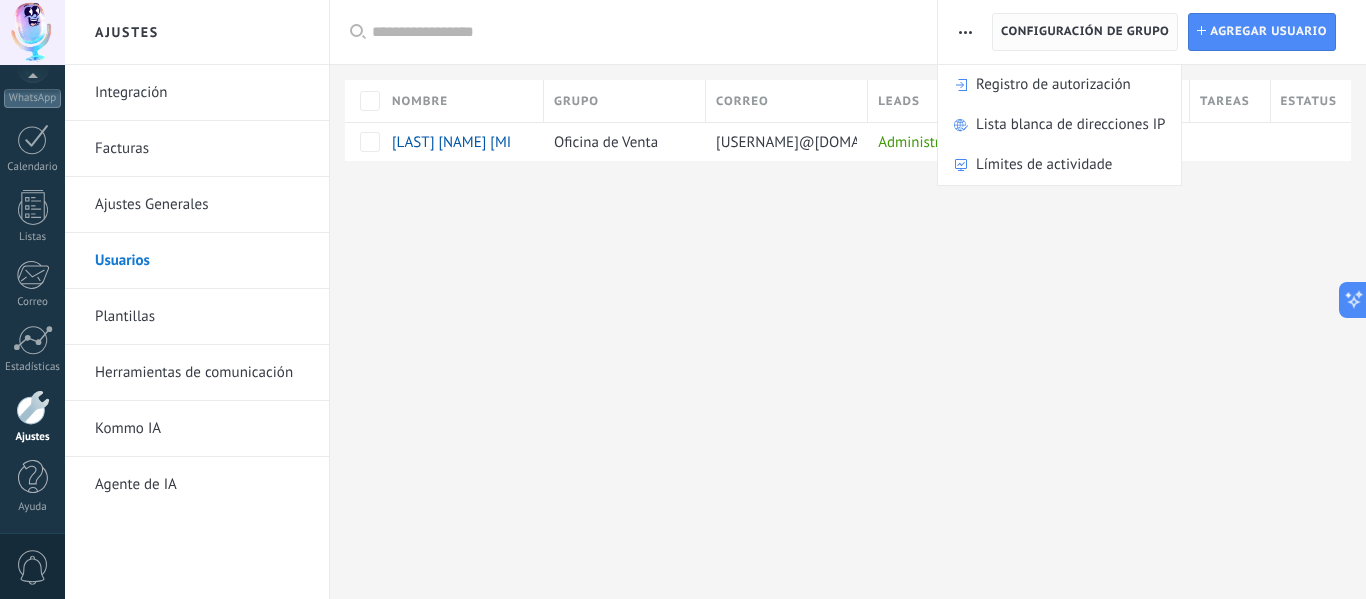 click on "Configuración de grupo" at bounding box center (1085, 32) 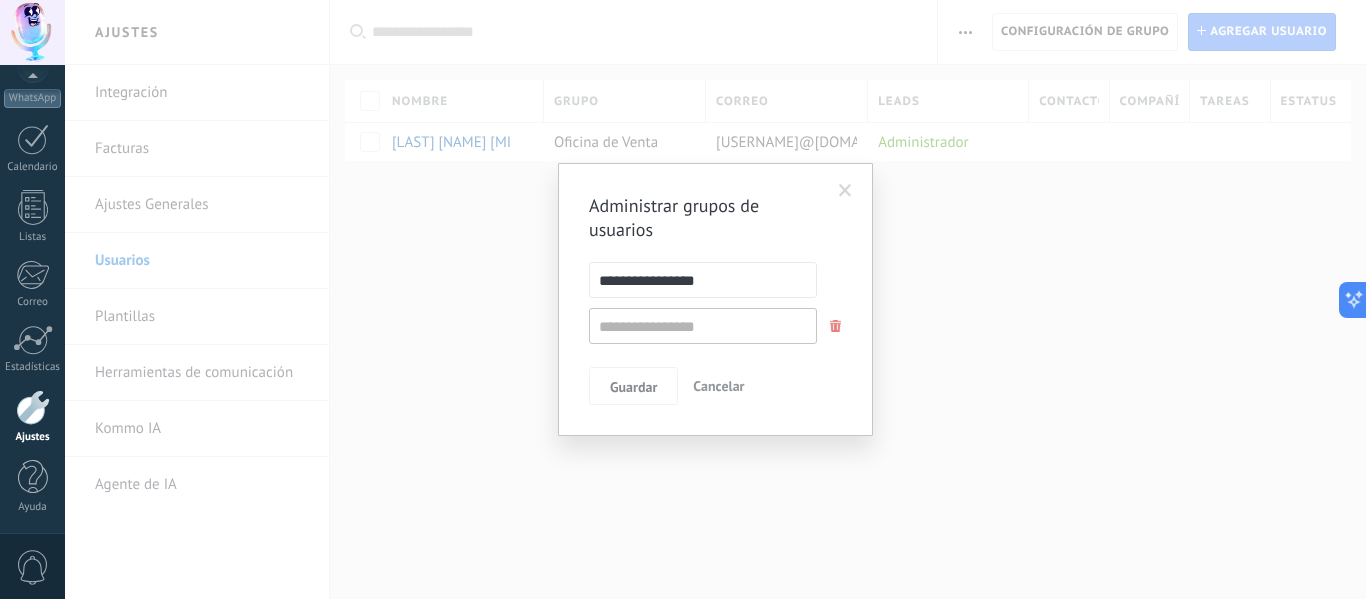 click on "**********" at bounding box center [715, 299] 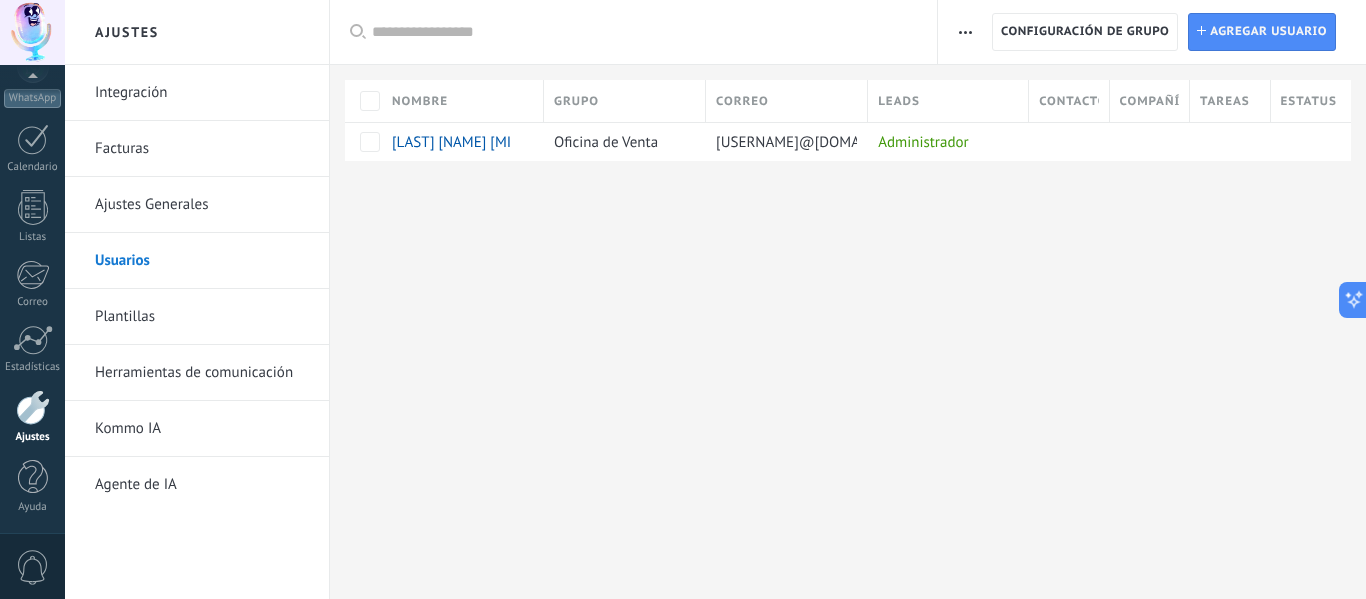 click on "Plantillas" at bounding box center [202, 317] 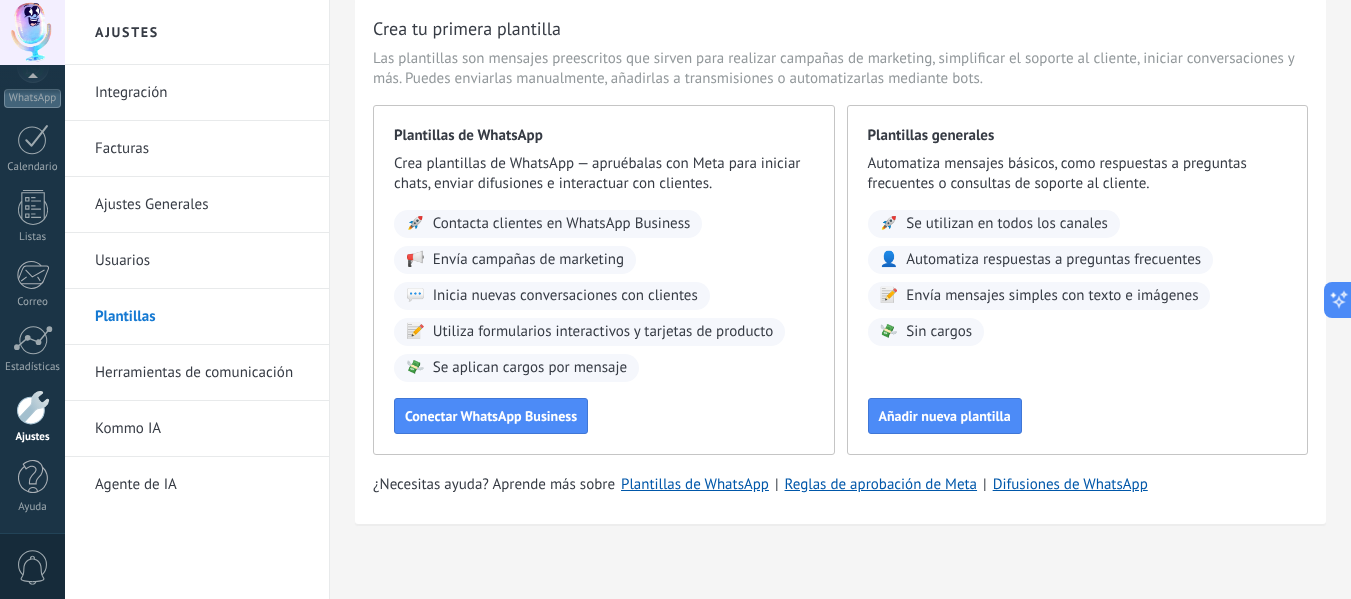 scroll, scrollTop: 76, scrollLeft: 0, axis: vertical 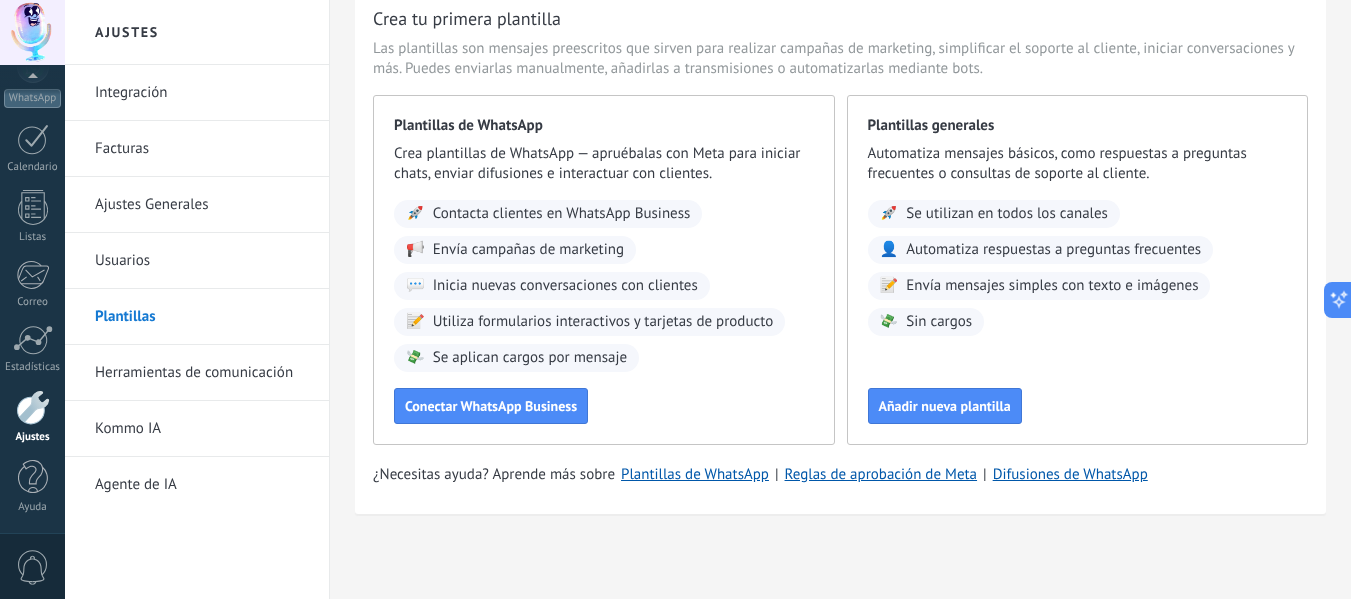 click on "Herramientas de comunicación" at bounding box center (202, 373) 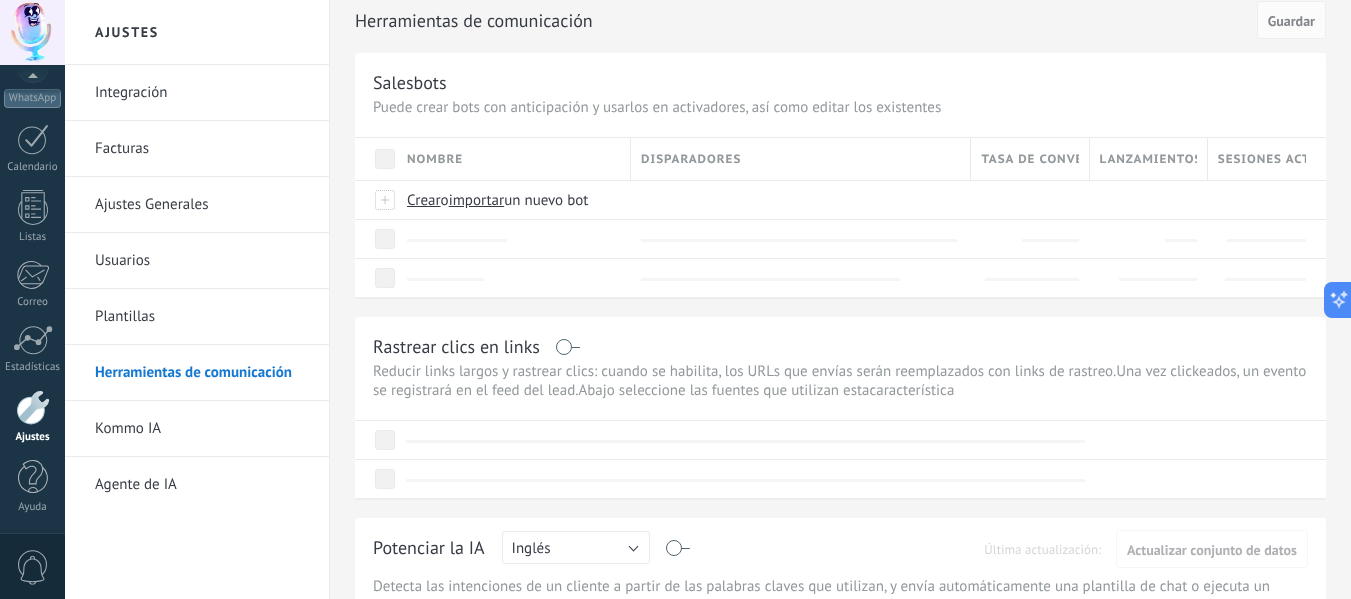 scroll, scrollTop: 0, scrollLeft: 0, axis: both 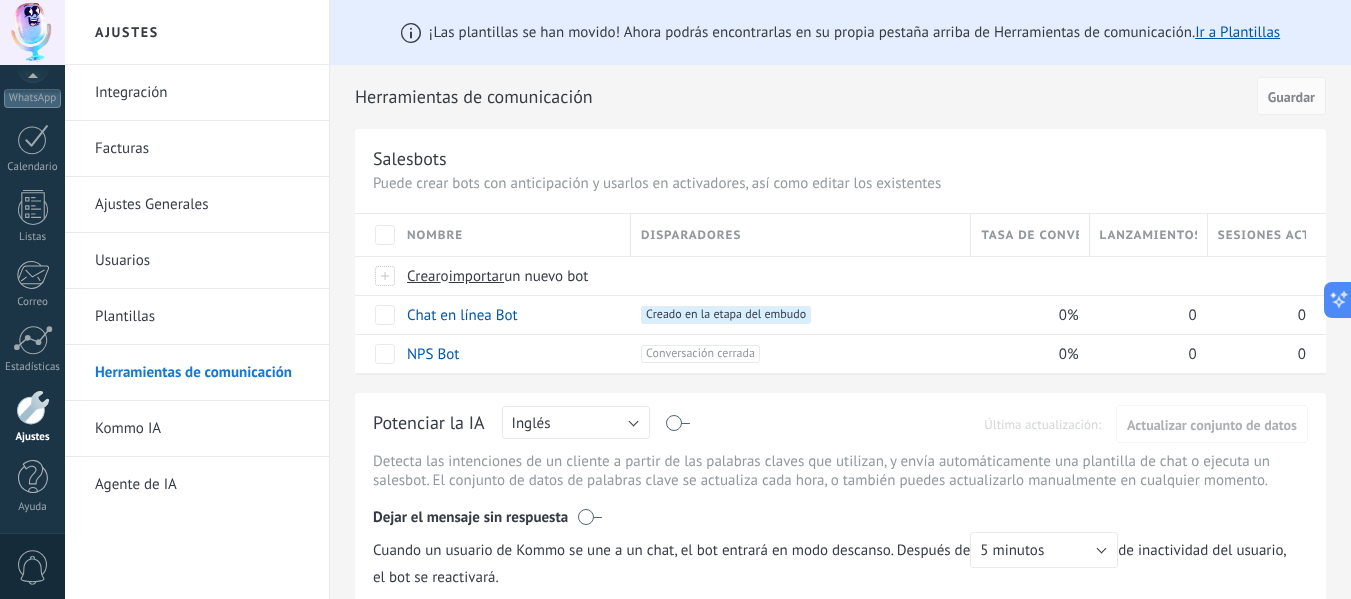 click on "Kommo IA" at bounding box center (202, 429) 